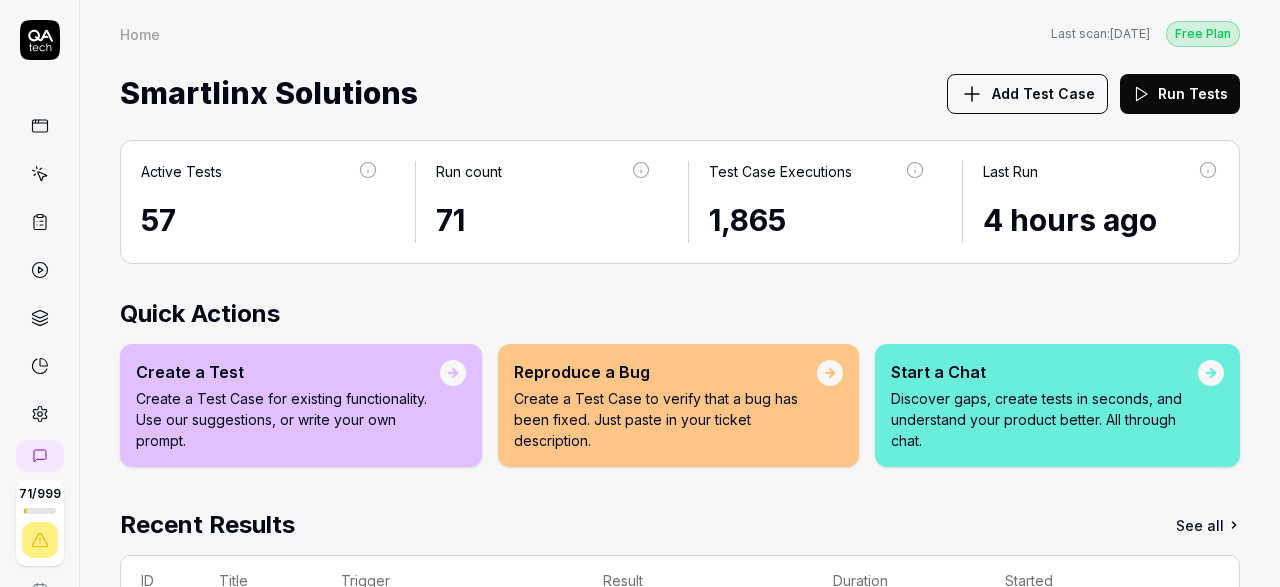 scroll, scrollTop: 0, scrollLeft: 0, axis: both 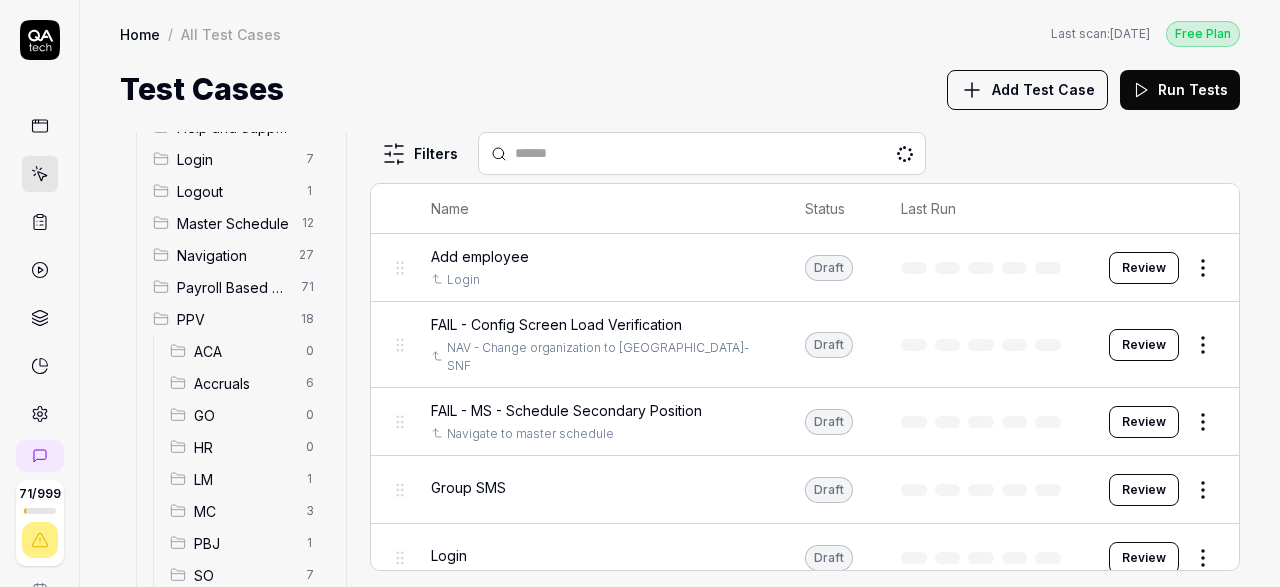 click on "Accruals" at bounding box center (244, 383) 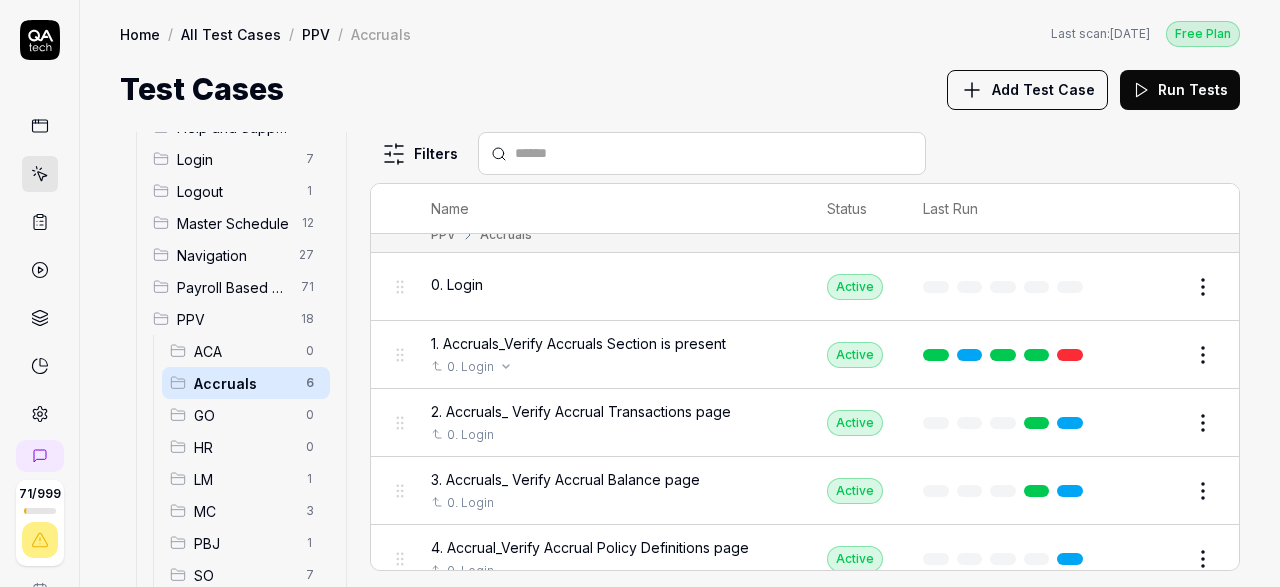 scroll, scrollTop: 14, scrollLeft: 0, axis: vertical 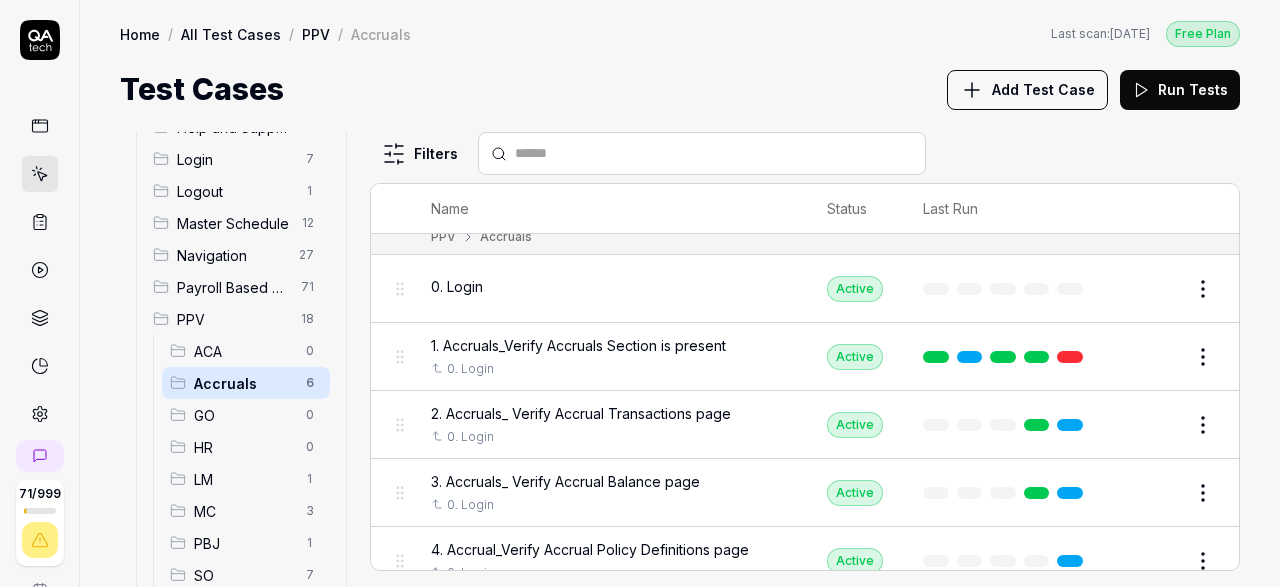 click on "0. Login" at bounding box center [457, 286] 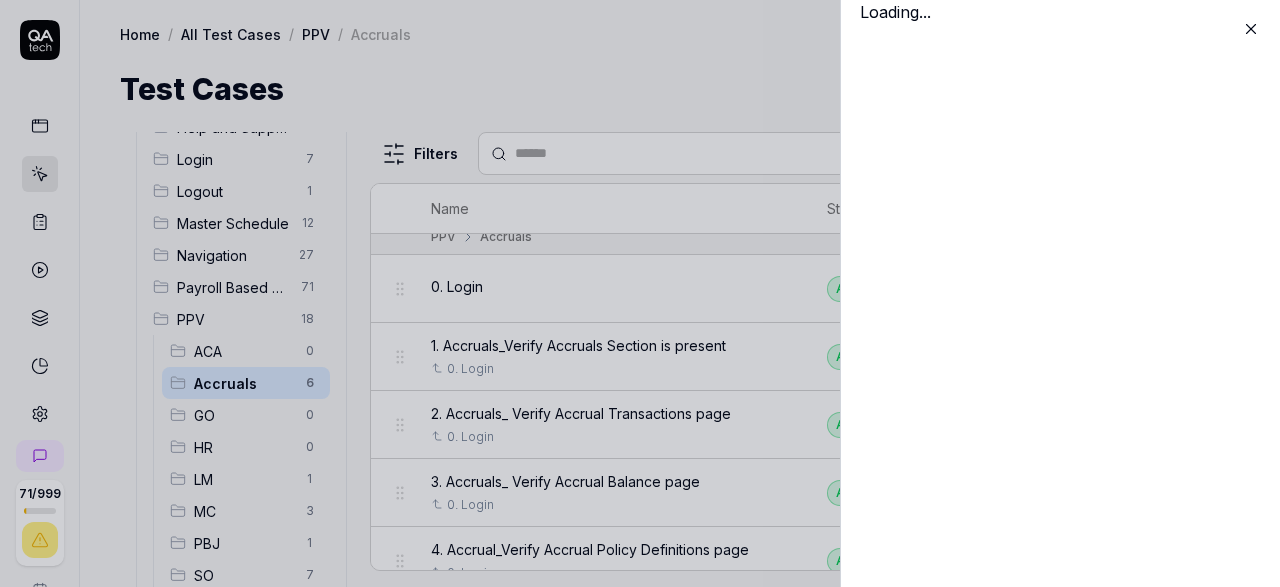 scroll, scrollTop: 157, scrollLeft: 0, axis: vertical 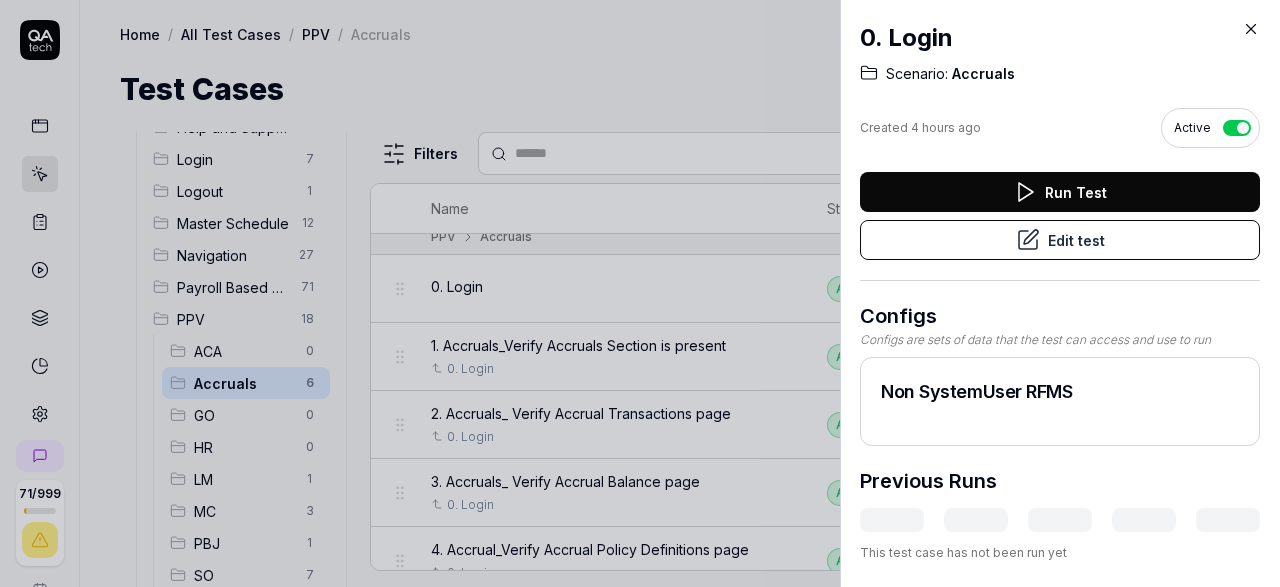 click on "Edit test" at bounding box center [1060, 240] 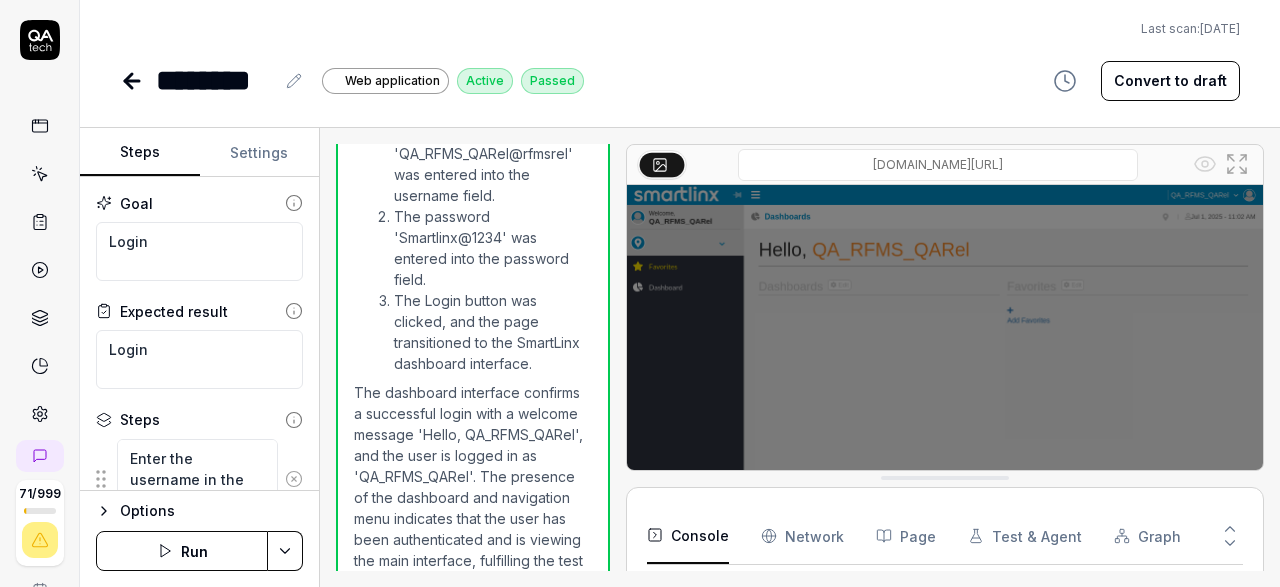 scroll, scrollTop: 714, scrollLeft: 0, axis: vertical 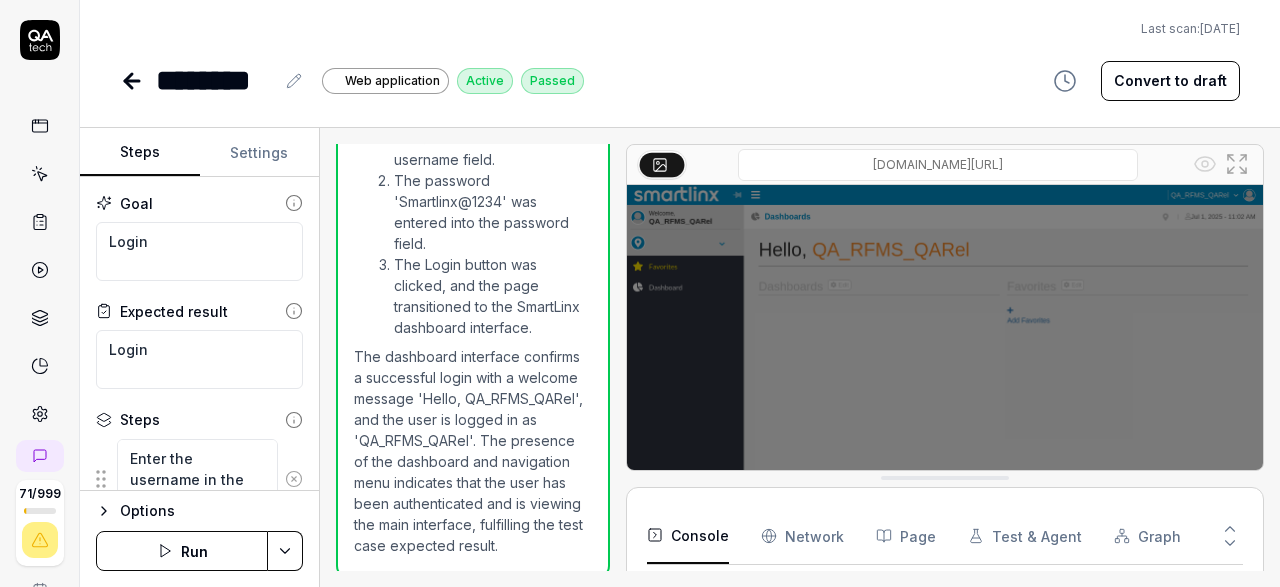 type on "*" 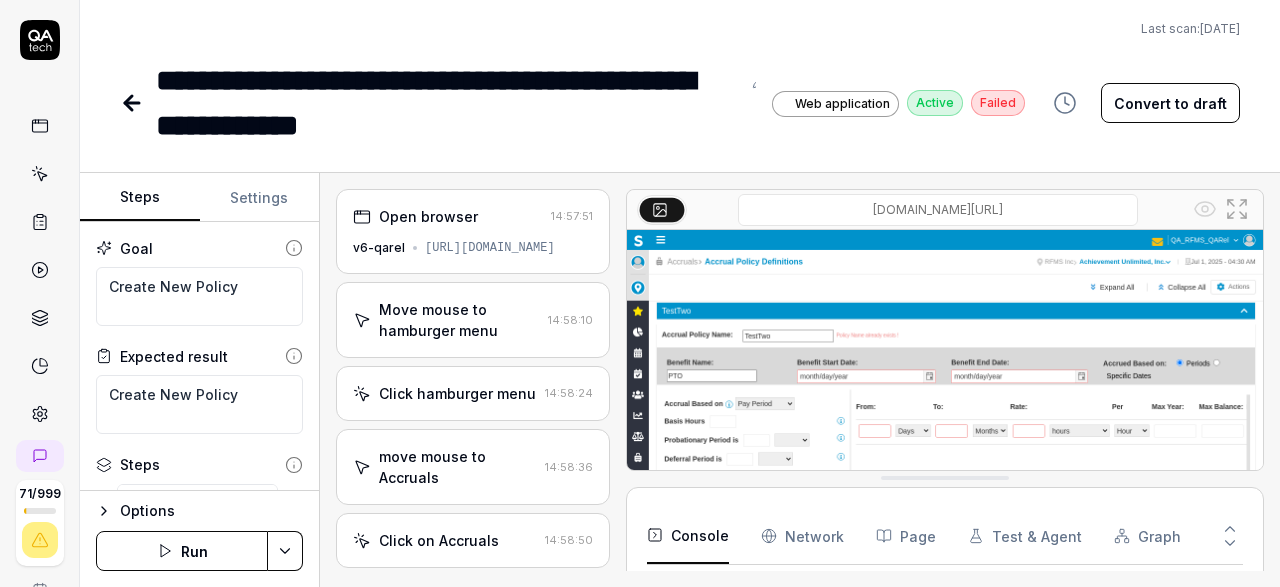 scroll, scrollTop: 0, scrollLeft: 0, axis: both 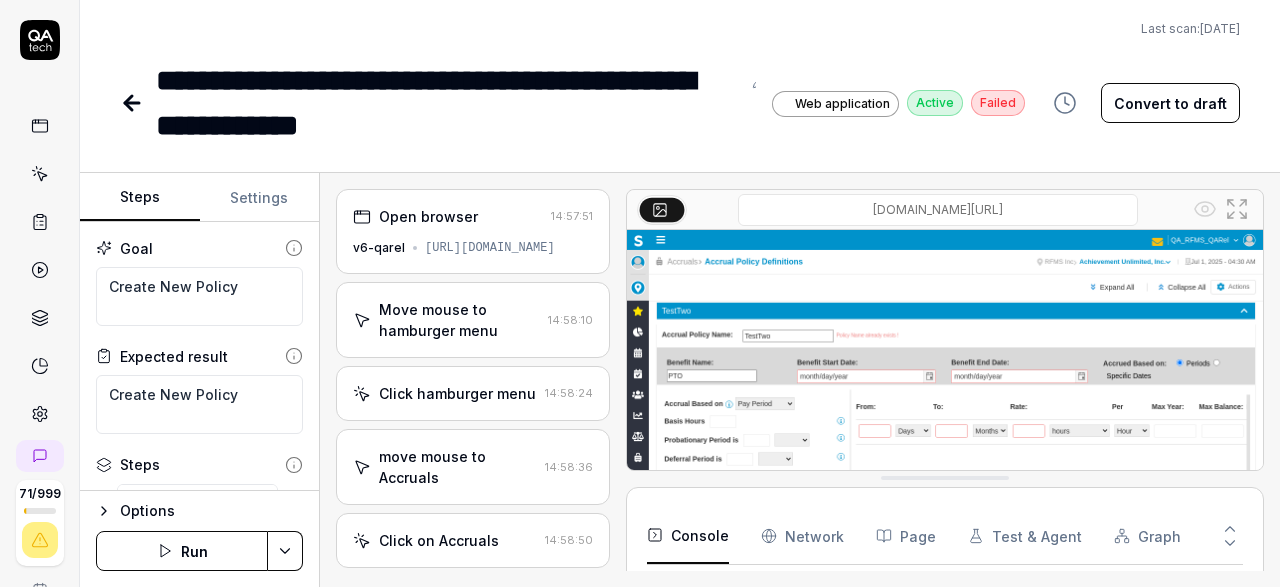 click 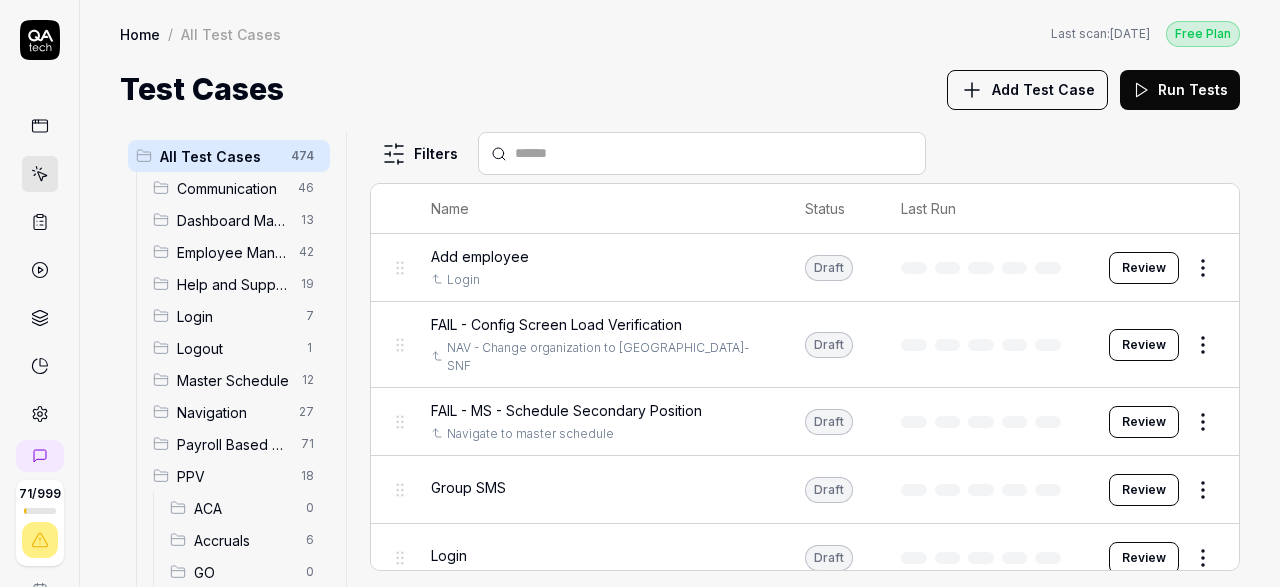 click on "Login" at bounding box center (235, 316) 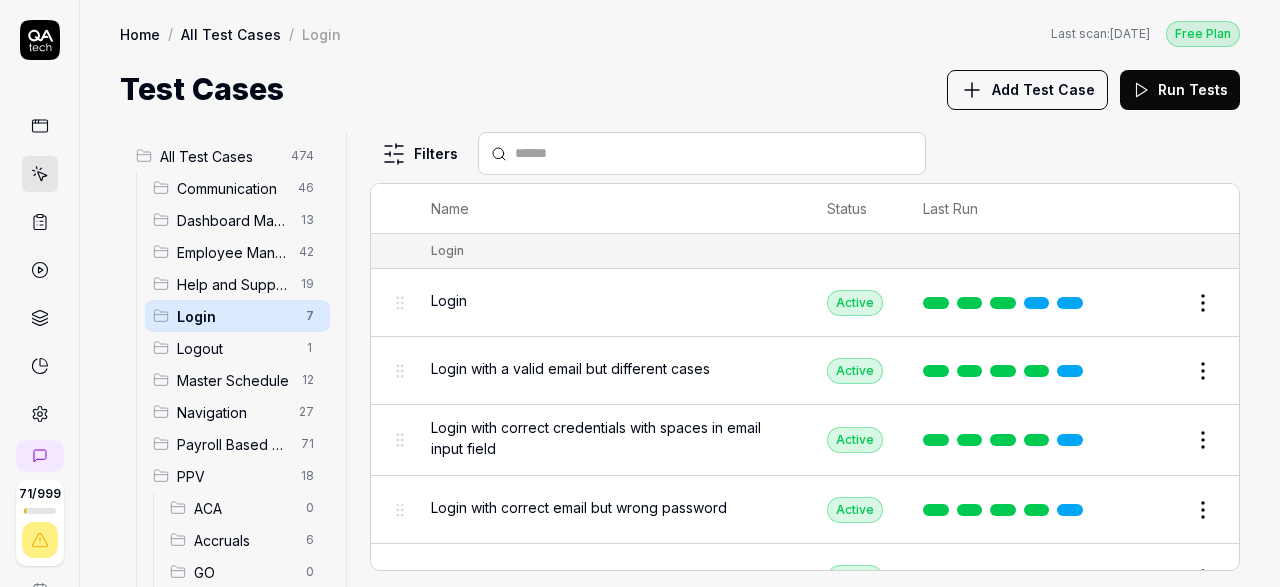 click on "Login" at bounding box center [449, 300] 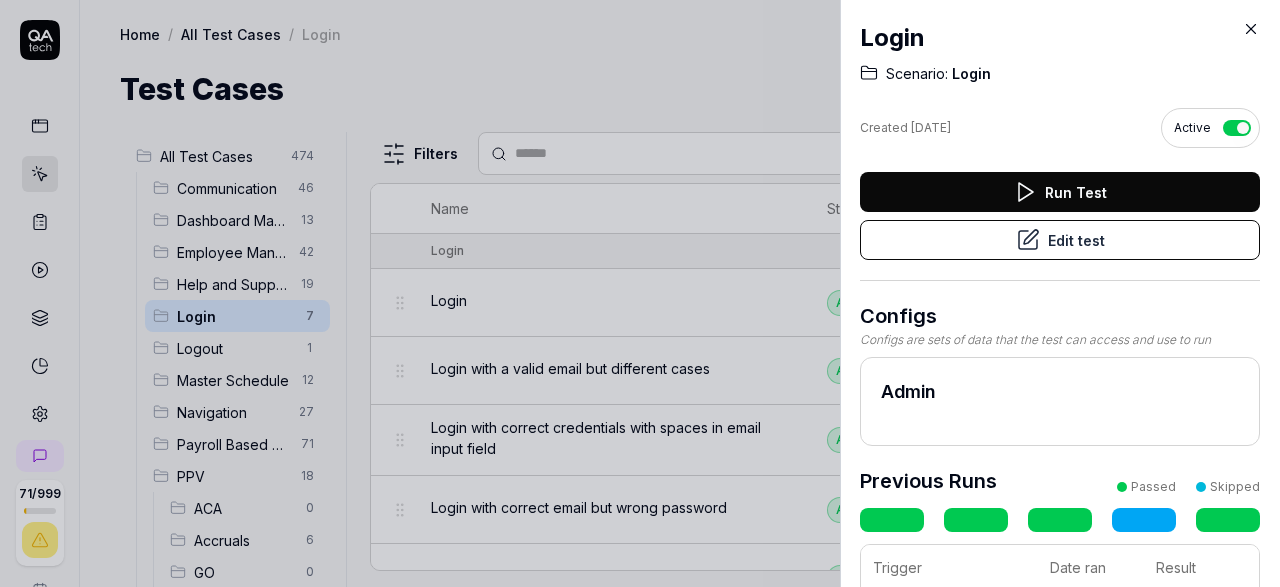 click on "Edit test" at bounding box center [1060, 240] 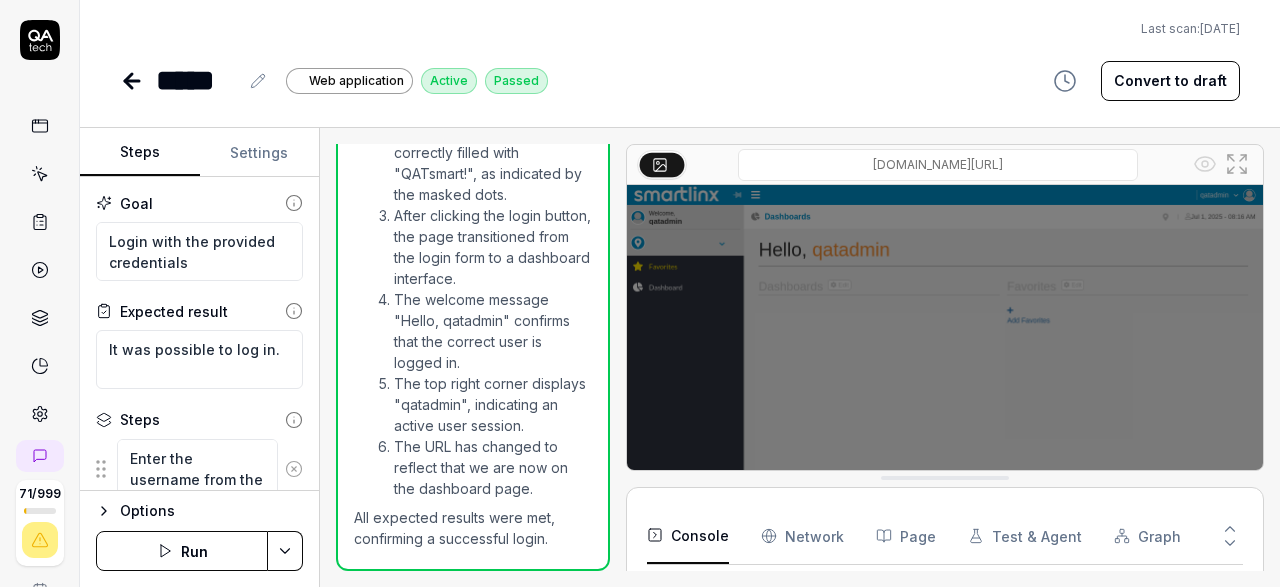 scroll, scrollTop: 735, scrollLeft: 0, axis: vertical 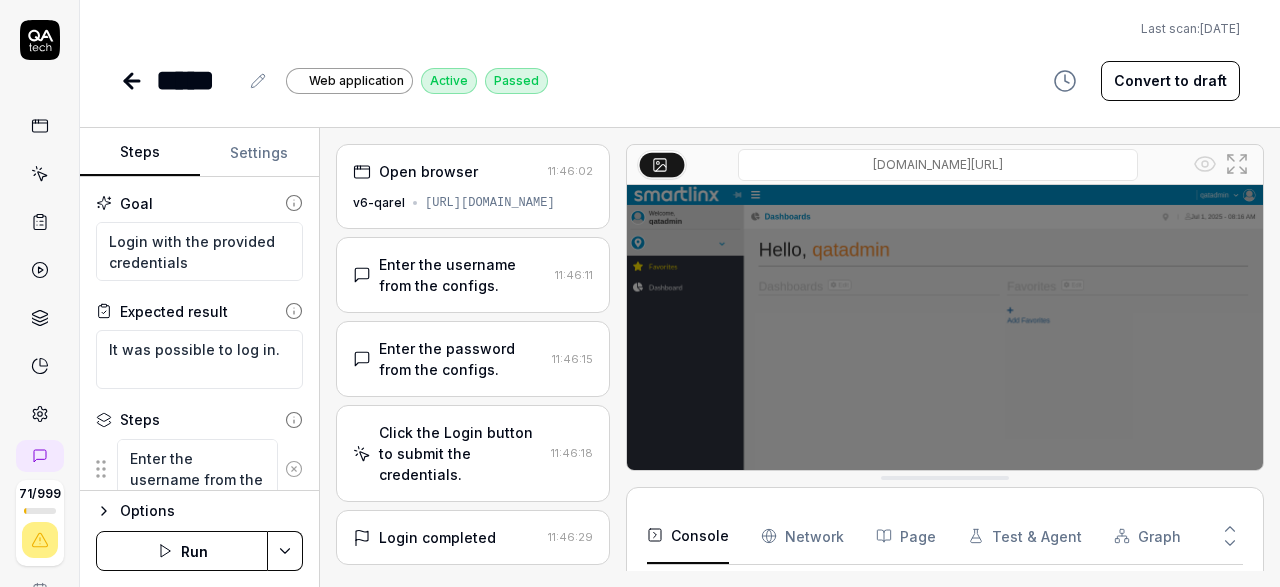 type on "*" 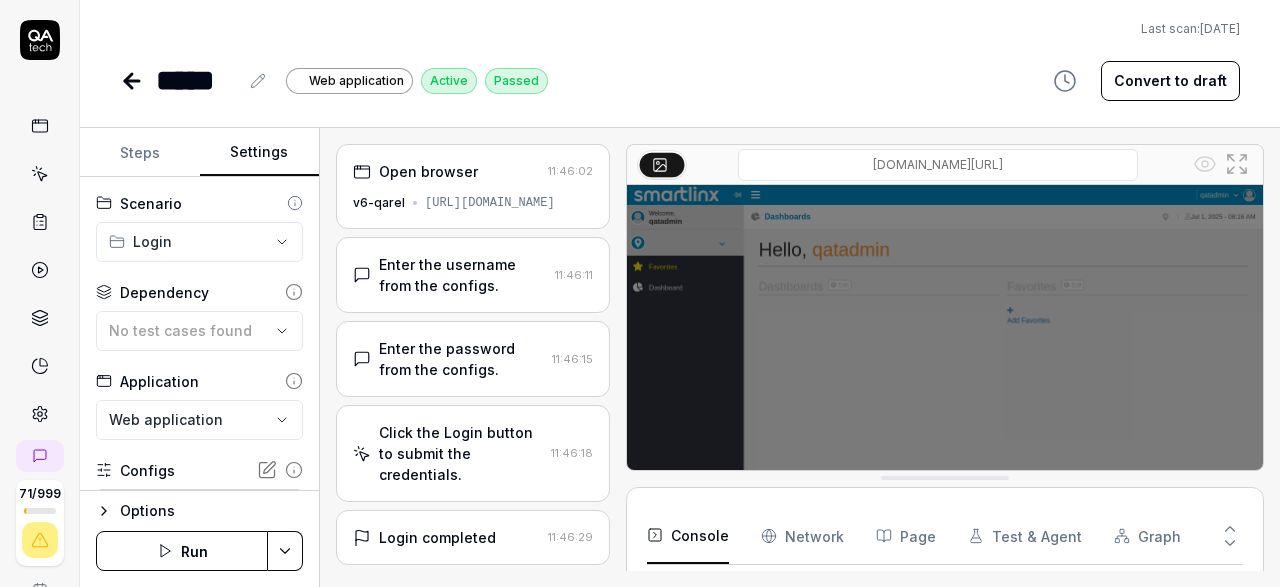 click on "Settings" at bounding box center (260, 153) 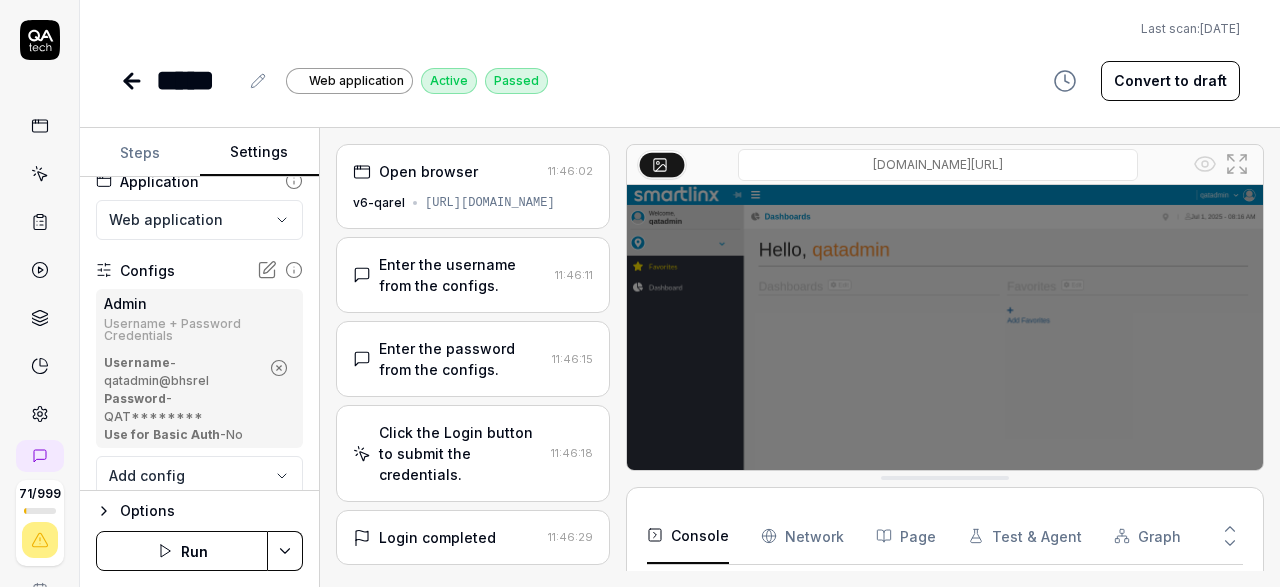 scroll, scrollTop: 202, scrollLeft: 0, axis: vertical 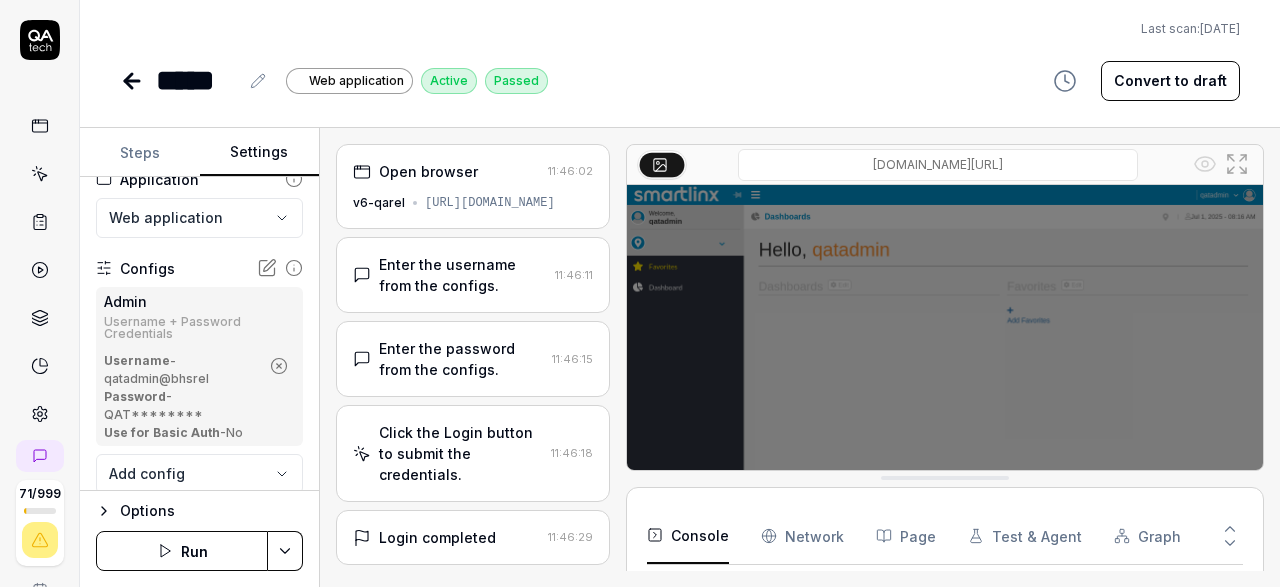 type 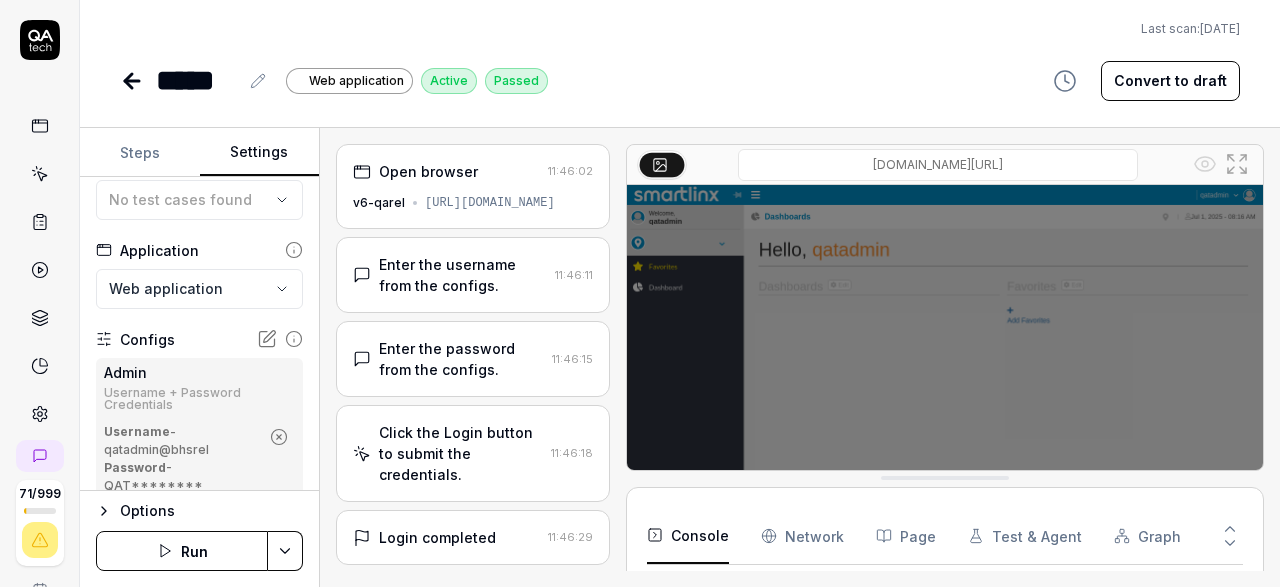 scroll, scrollTop: 131, scrollLeft: 0, axis: vertical 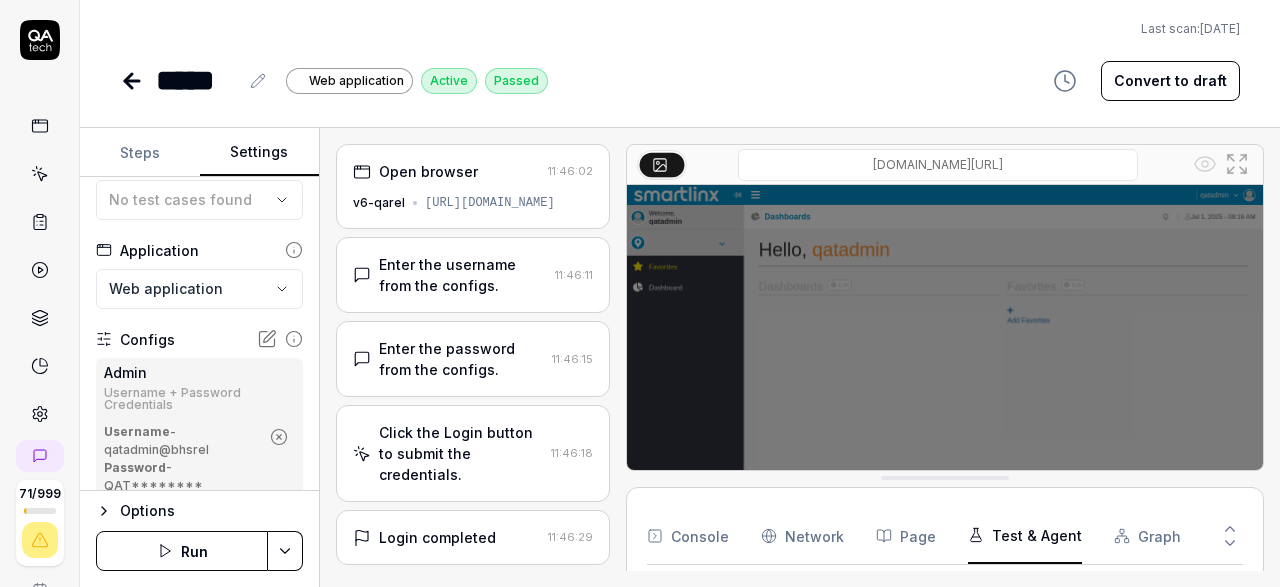 click on "Test & Agent" at bounding box center [1025, 536] 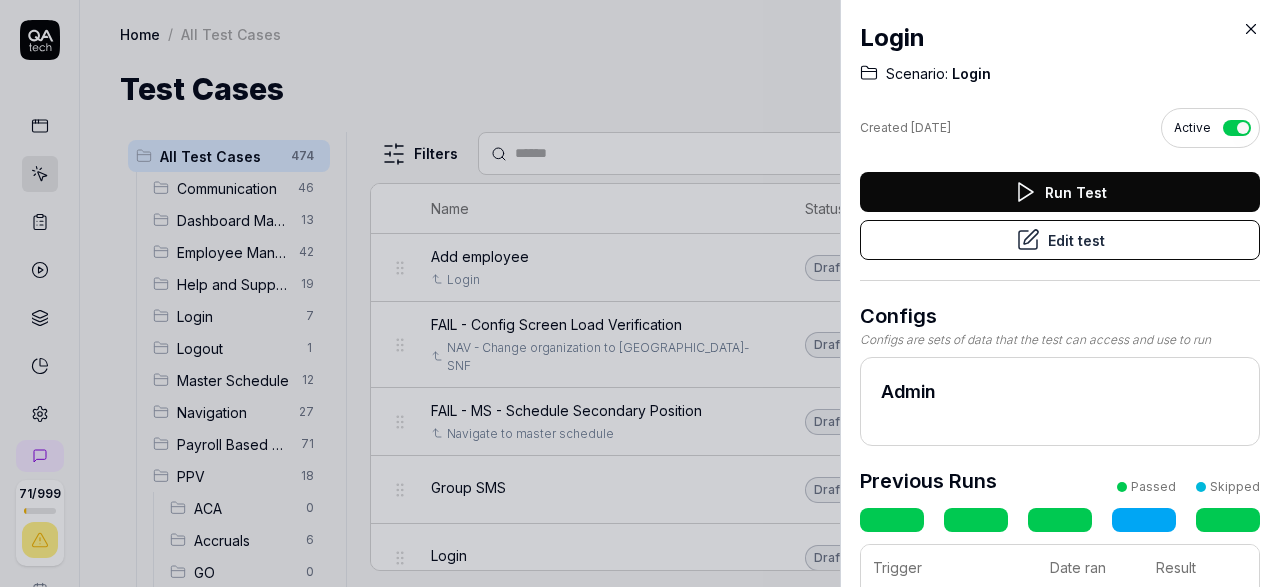 click 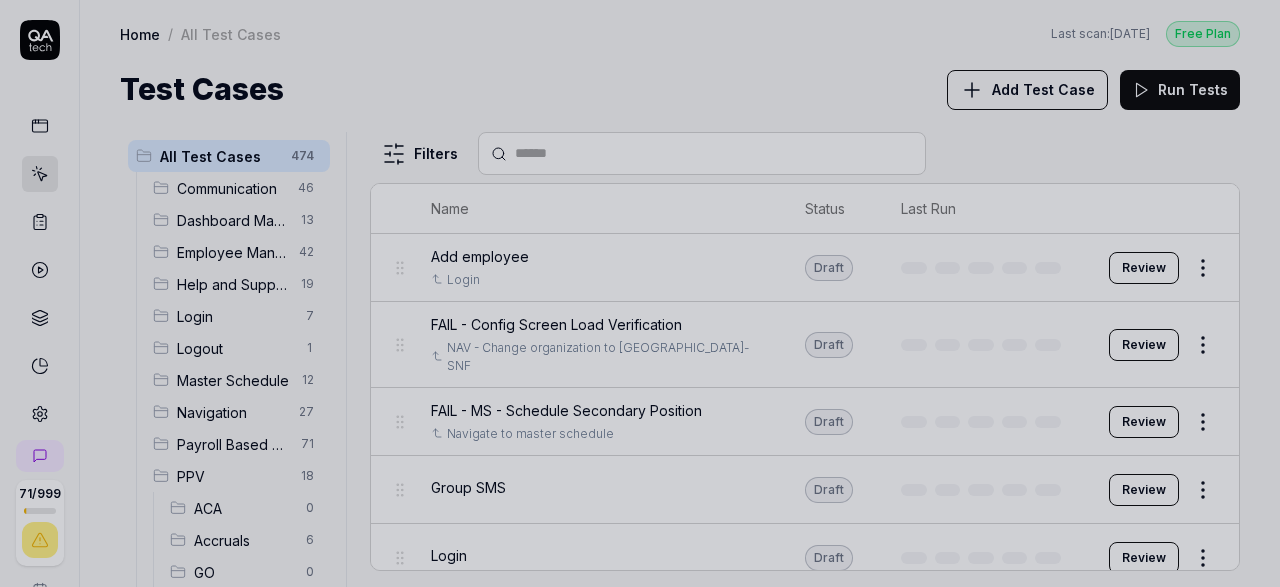 click on "Accruals" at bounding box center [244, 540] 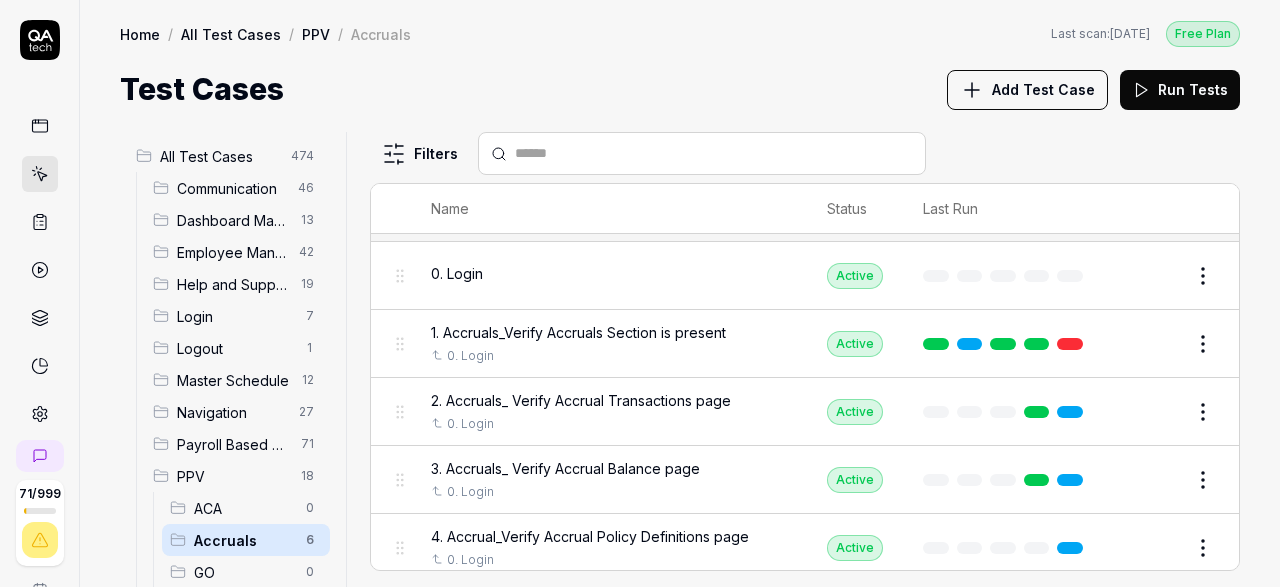 scroll, scrollTop: 38, scrollLeft: 0, axis: vertical 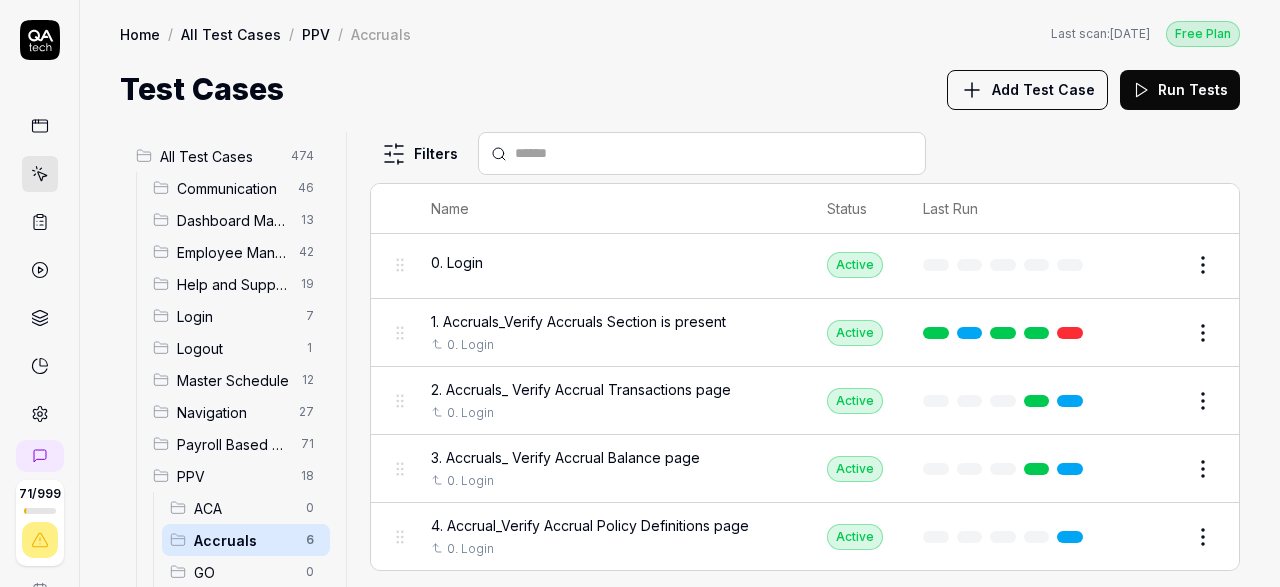 click on "1. Accruals_Verify Accruals Section is present" at bounding box center [578, 321] 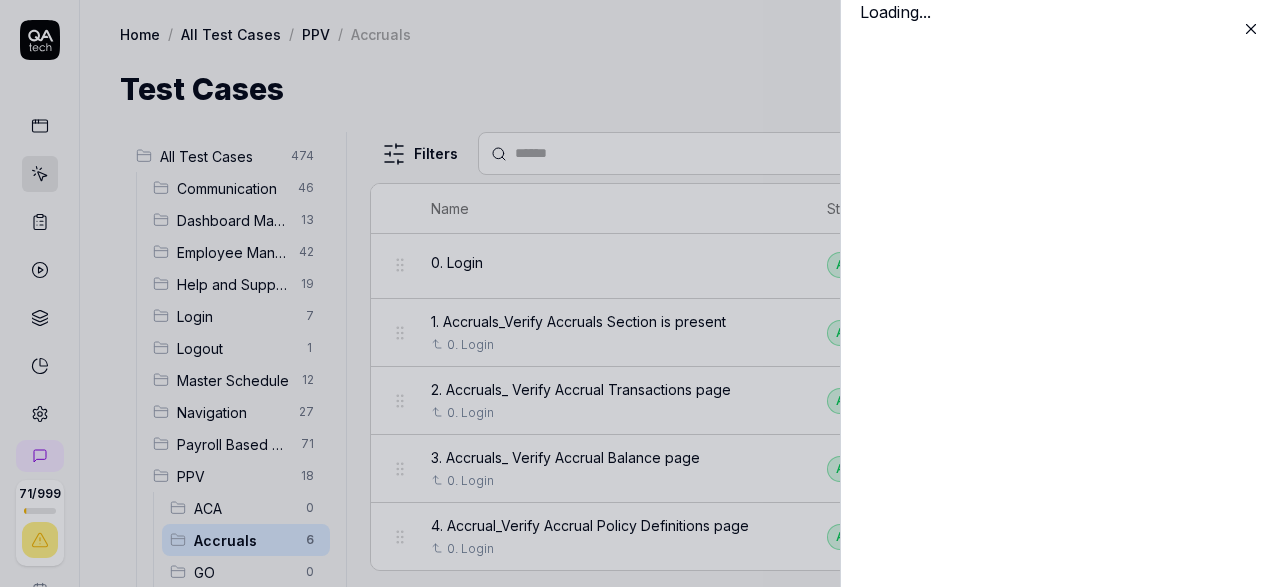 scroll, scrollTop: 38, scrollLeft: 0, axis: vertical 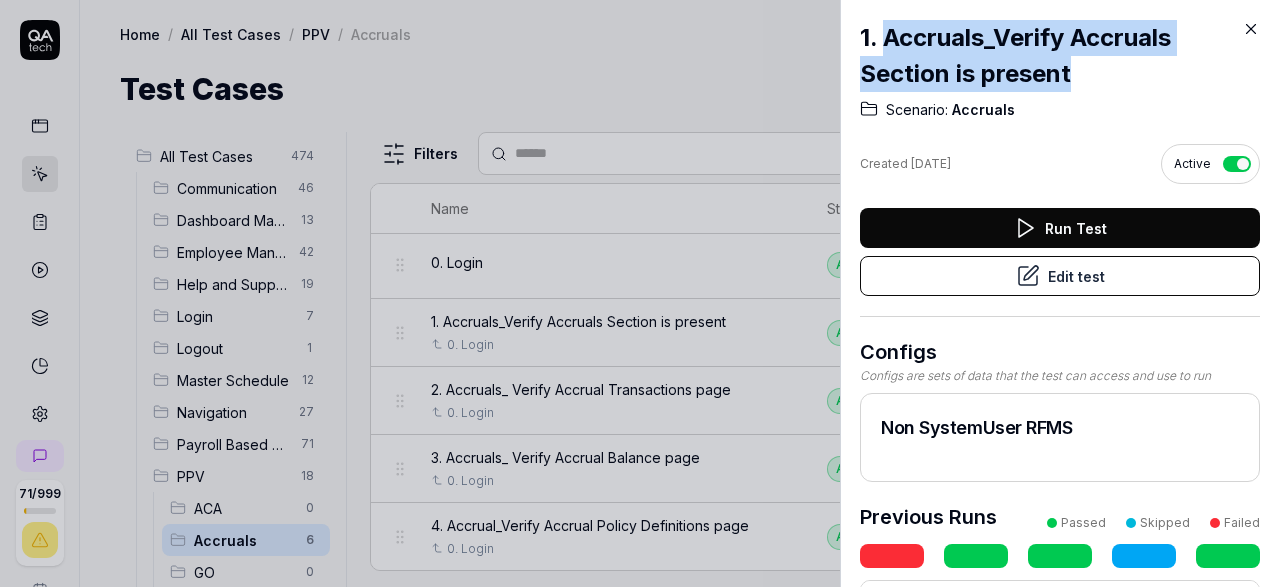 drag, startPoint x: 1071, startPoint y: 76, endPoint x: 888, endPoint y: 37, distance: 187.10959 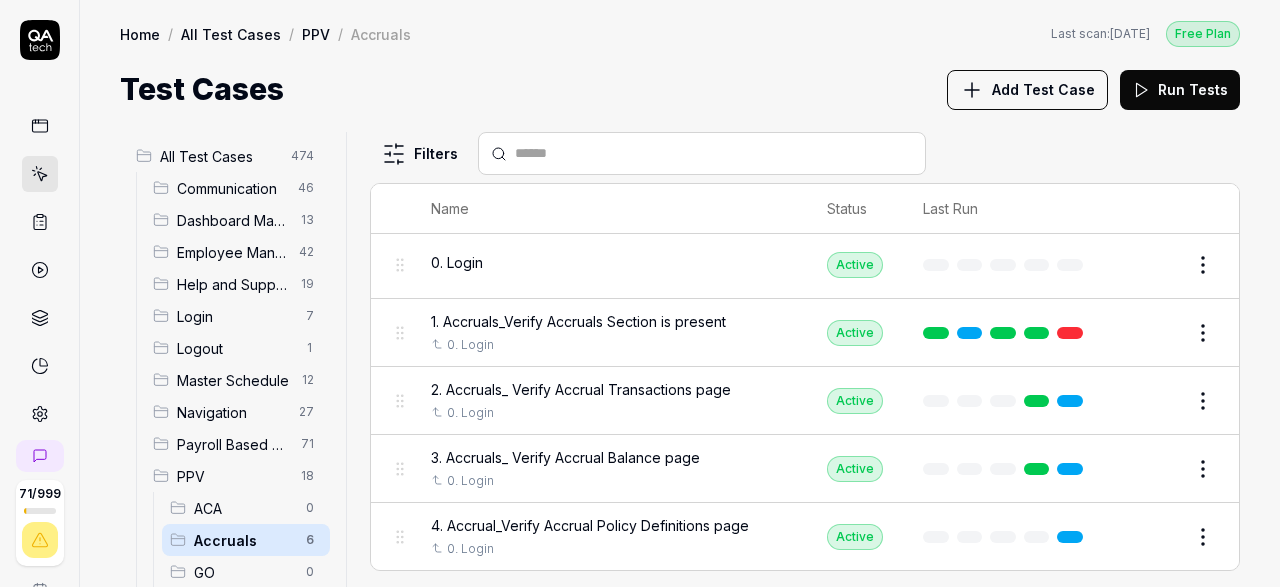 scroll, scrollTop: 38, scrollLeft: 0, axis: vertical 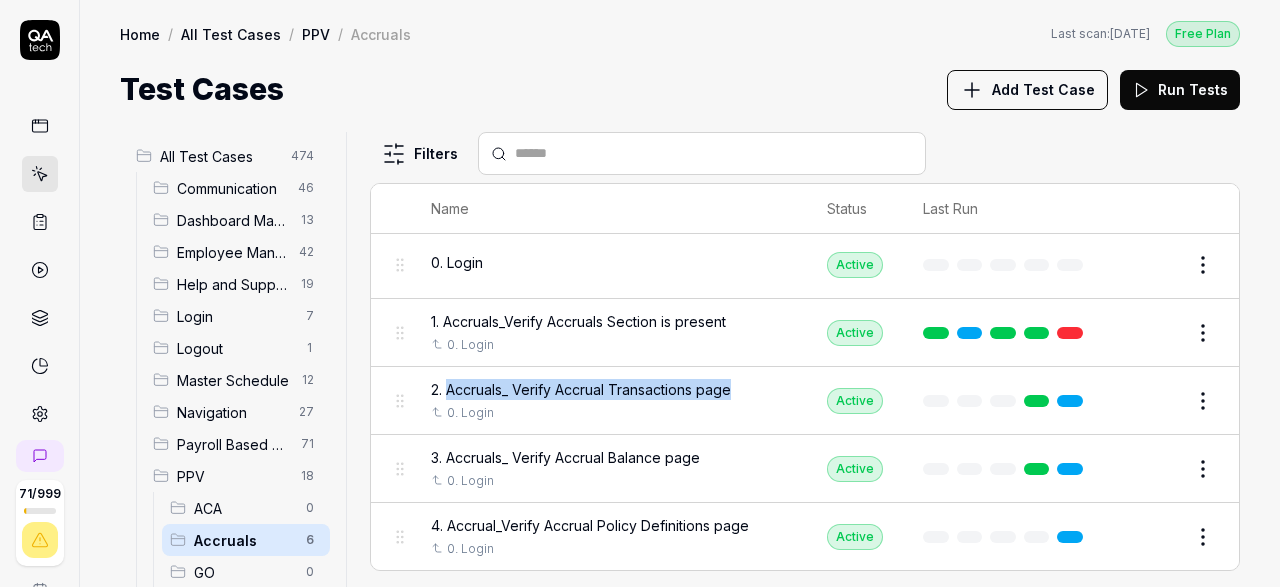 drag, startPoint x: 739, startPoint y: 383, endPoint x: 445, endPoint y: 369, distance: 294.33313 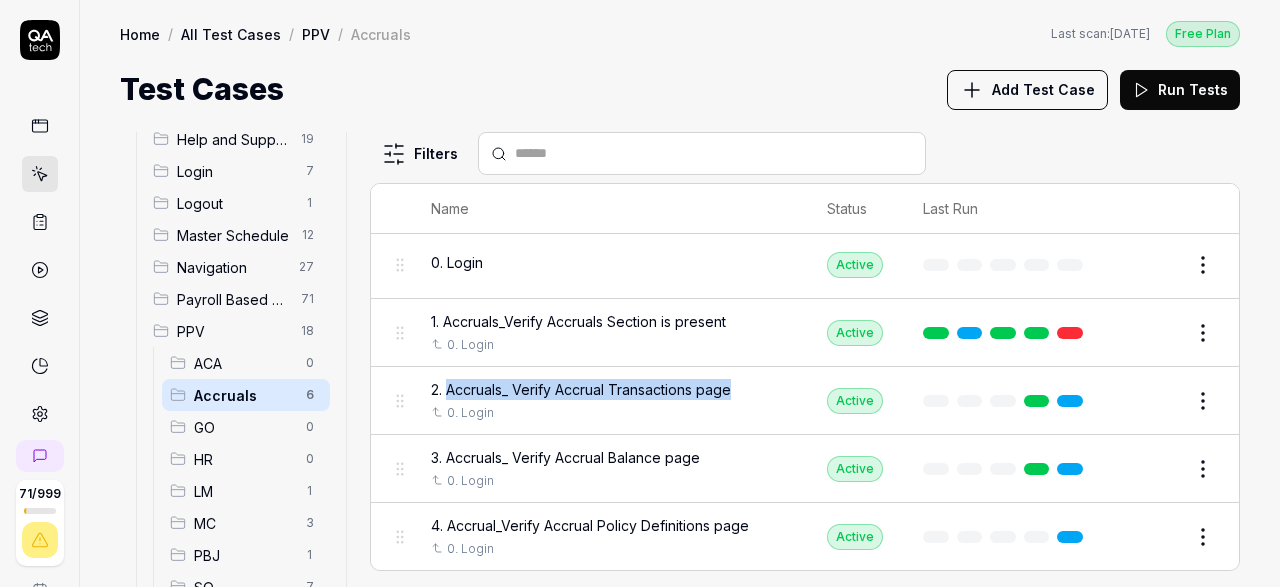 scroll, scrollTop: 176, scrollLeft: 0, axis: vertical 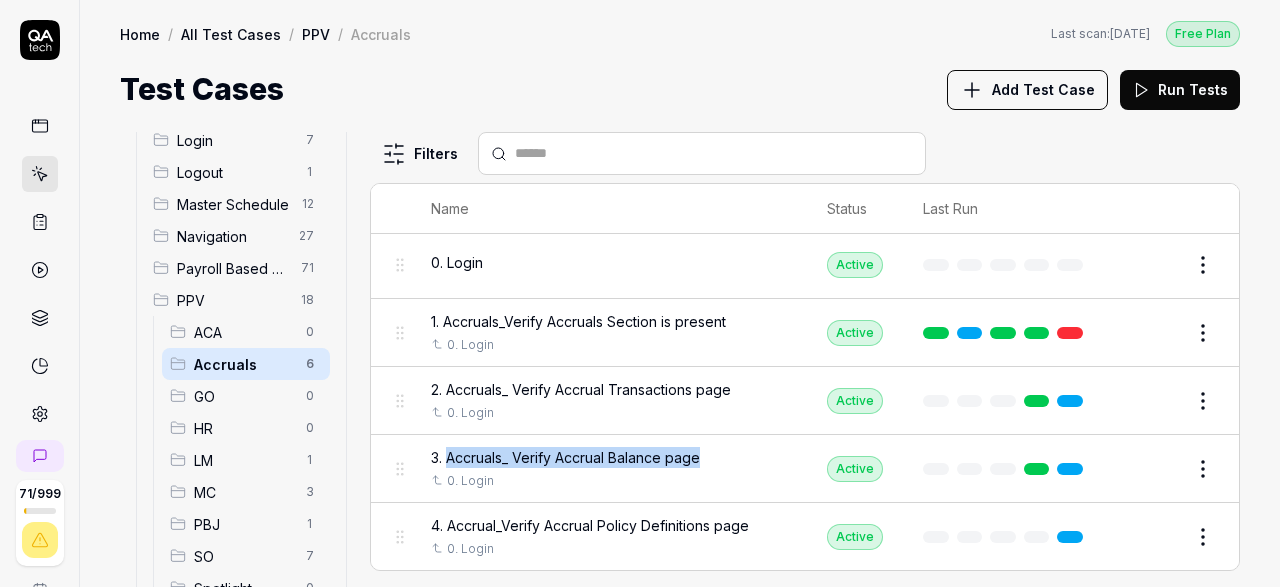 drag, startPoint x: 711, startPoint y: 458, endPoint x: 448, endPoint y: 441, distance: 263.54886 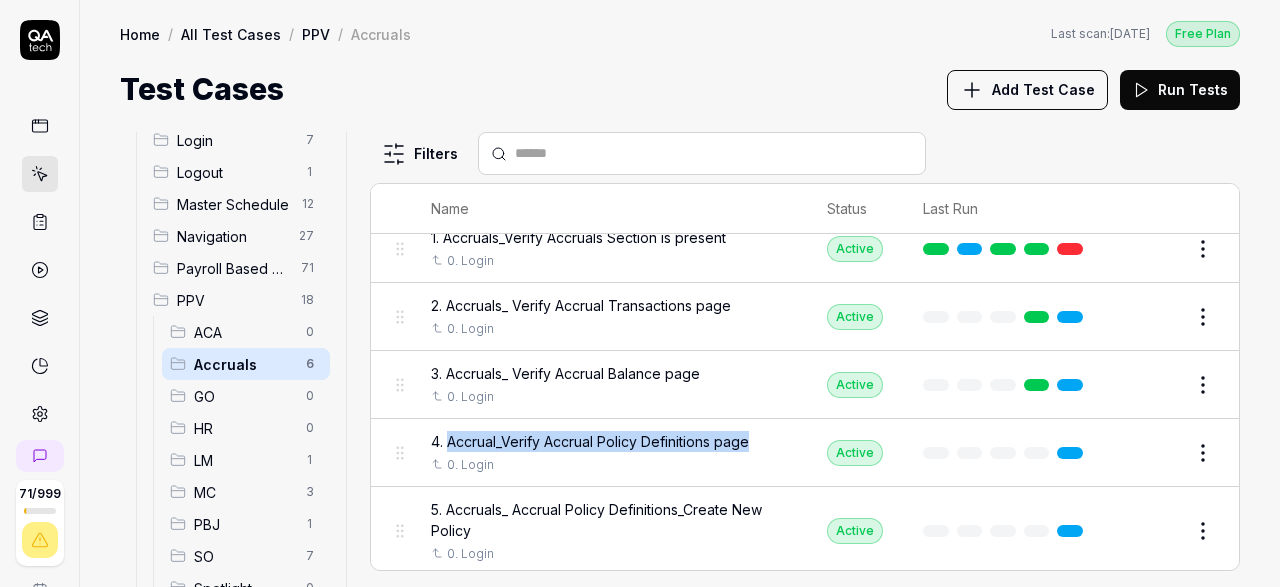 drag, startPoint x: 761, startPoint y: 443, endPoint x: 448, endPoint y: 434, distance: 313.12936 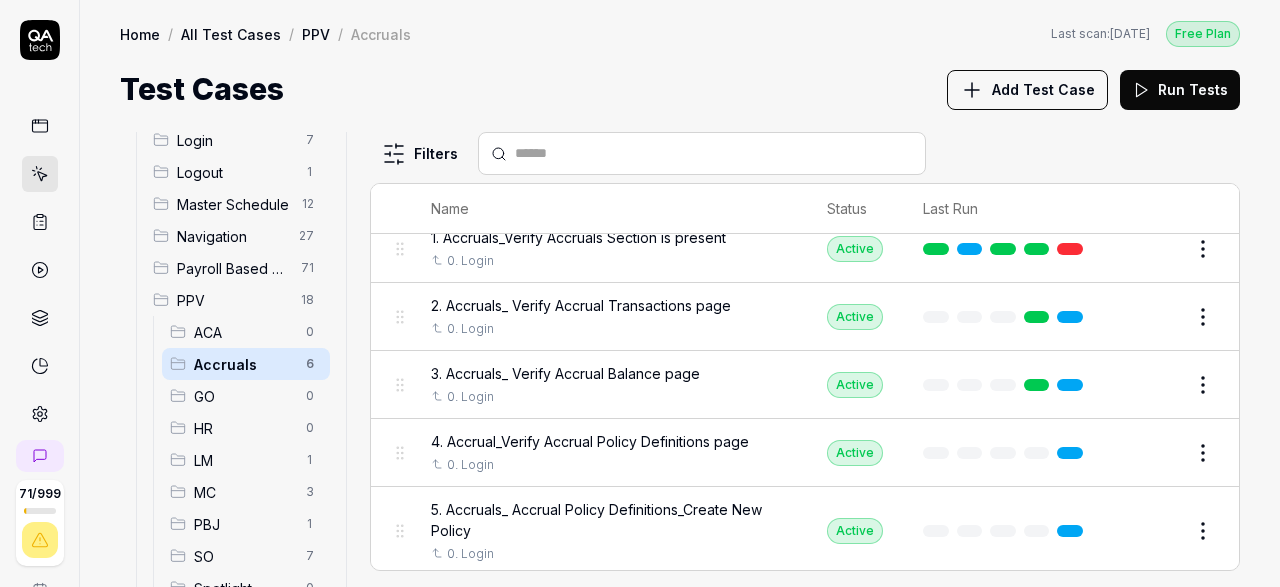 scroll, scrollTop: 176, scrollLeft: 0, axis: vertical 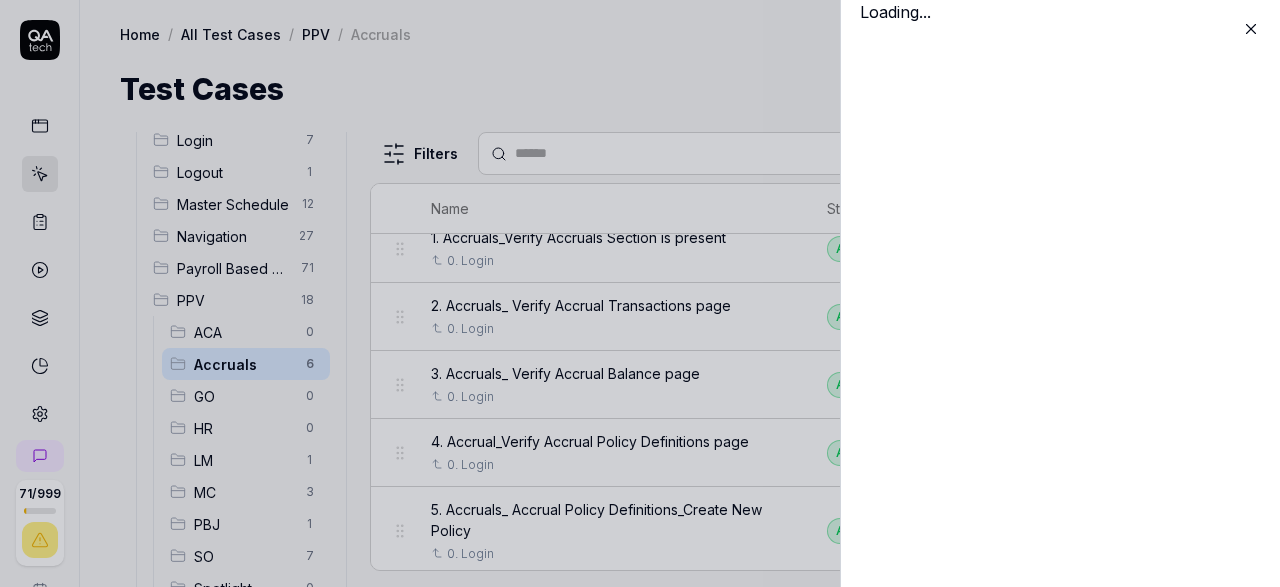 type 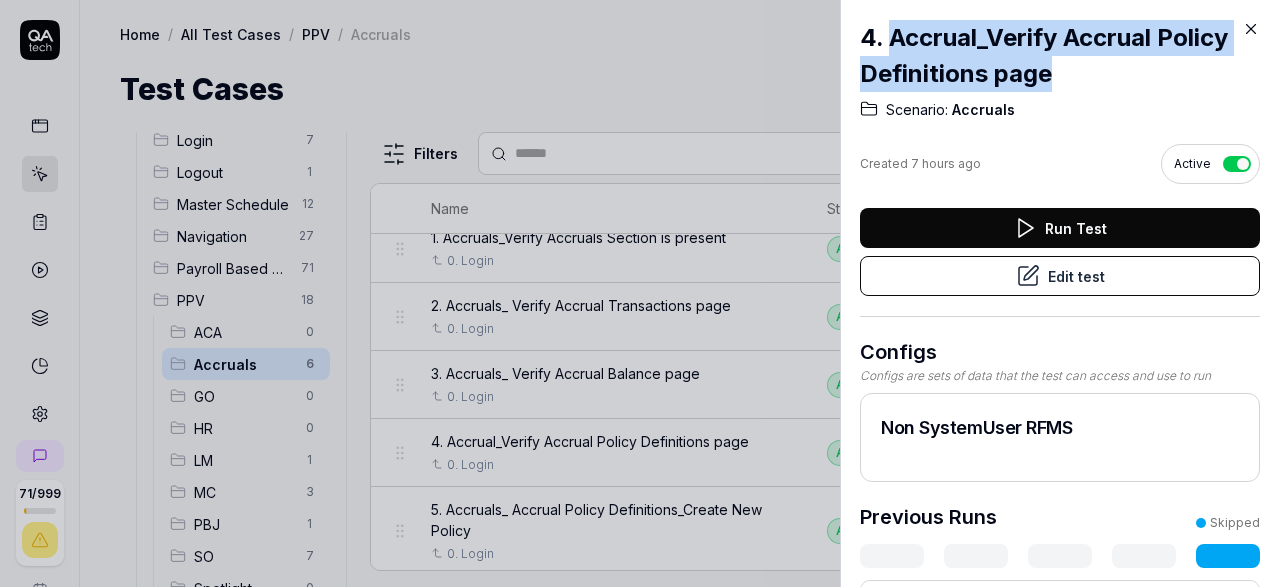 drag, startPoint x: 1062, startPoint y: 81, endPoint x: 892, endPoint y: 43, distance: 174.1953 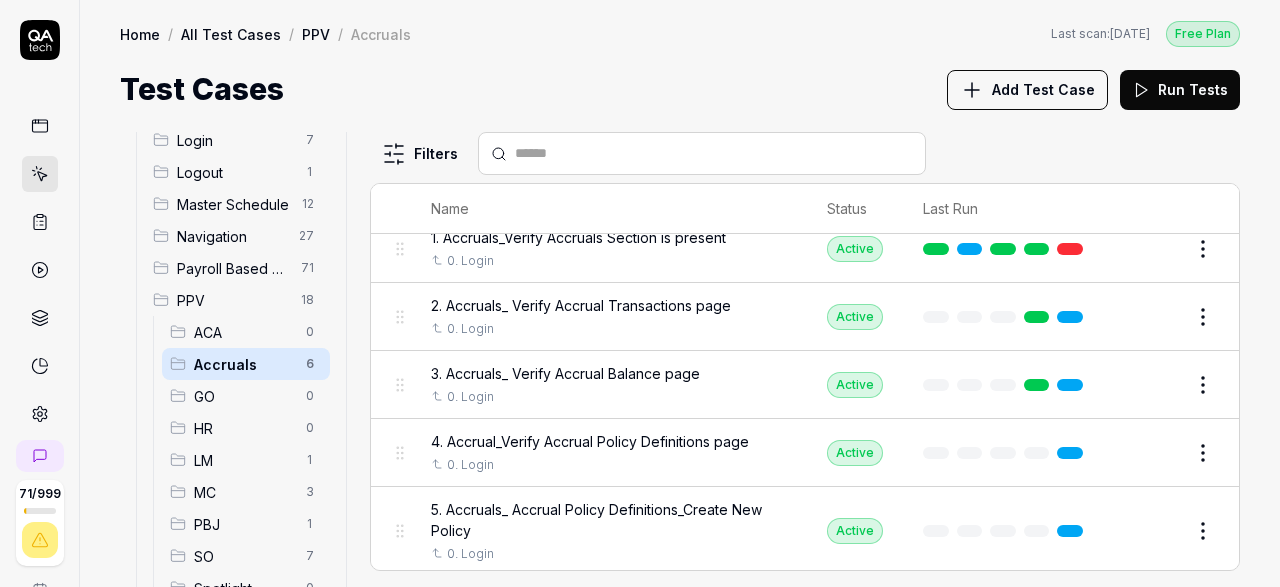 scroll, scrollTop: 176, scrollLeft: 0, axis: vertical 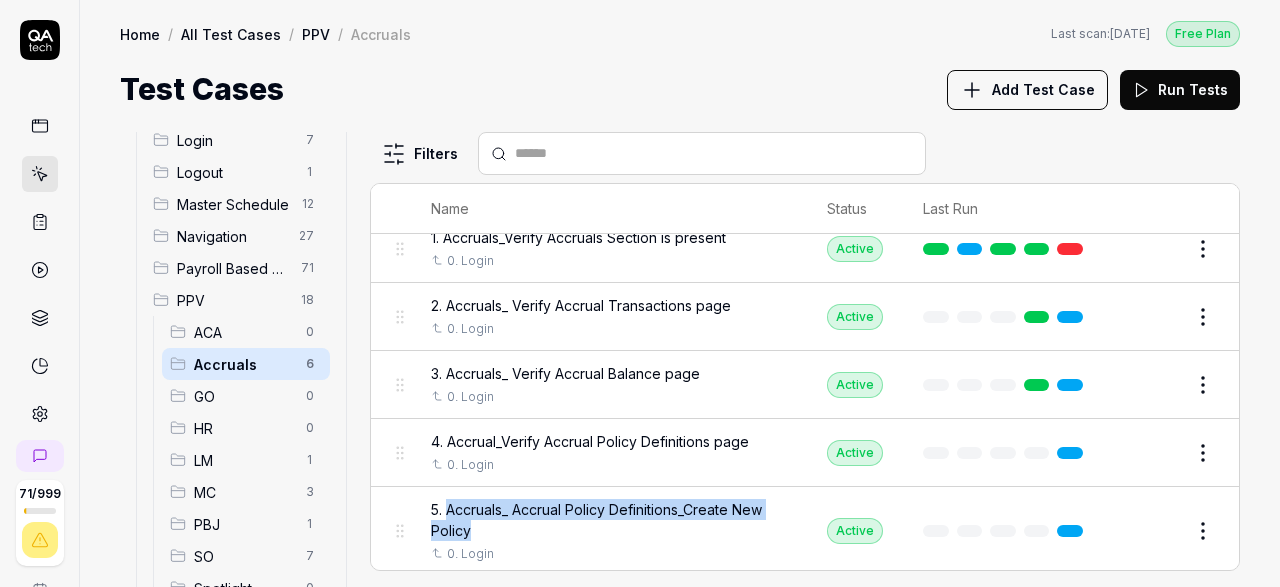 drag, startPoint x: 479, startPoint y: 528, endPoint x: 450, endPoint y: 507, distance: 35.805027 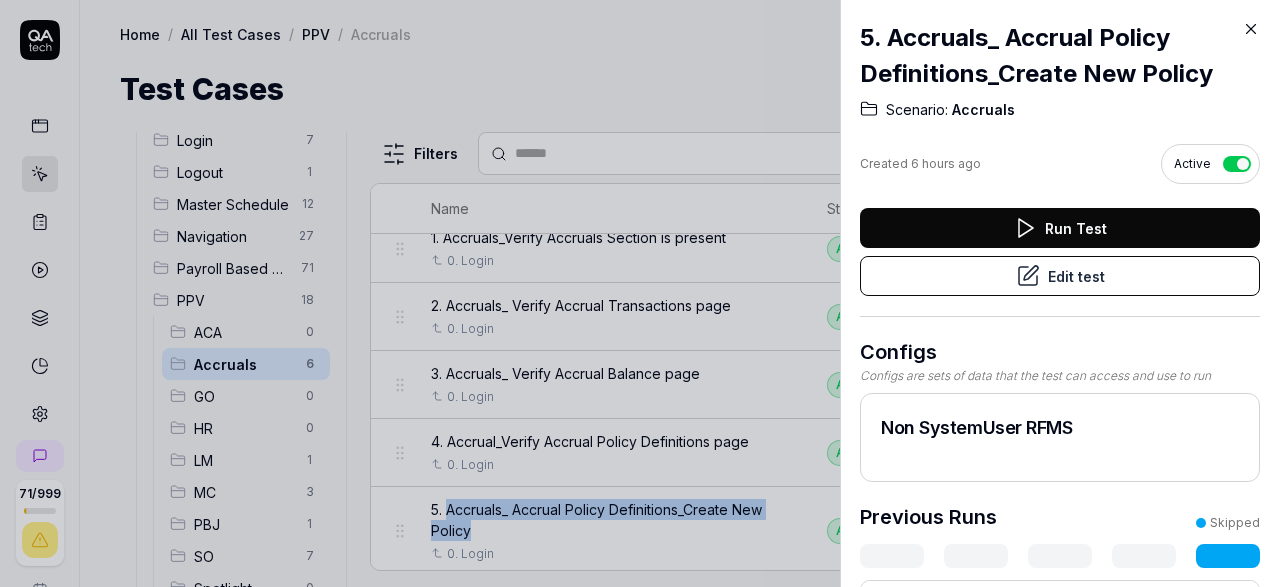 type 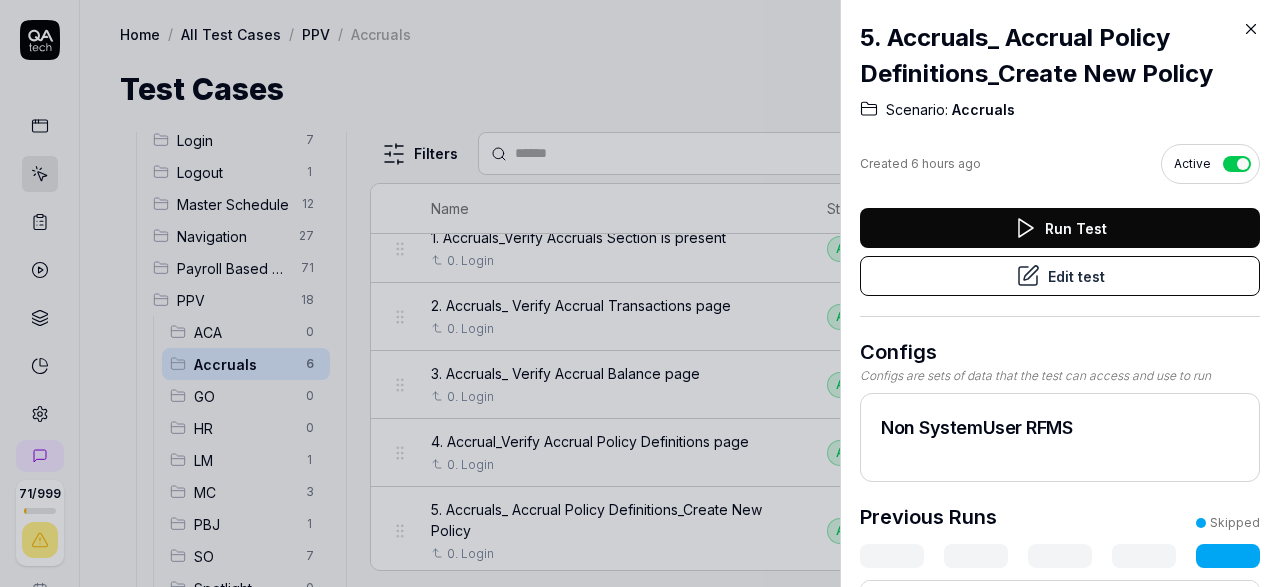 click on "5. Accruals_ Accrual Policy Definitions_Create New Policy" at bounding box center [1060, 56] 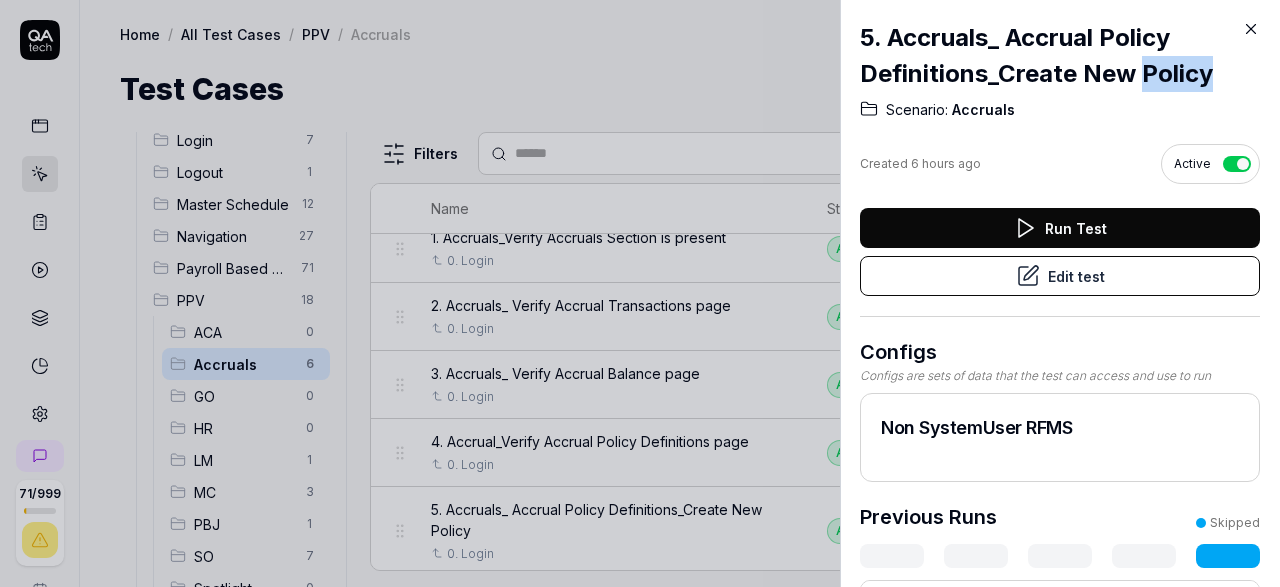 click on "5. Accruals_ Accrual Policy Definitions_Create New Policy" at bounding box center (1060, 56) 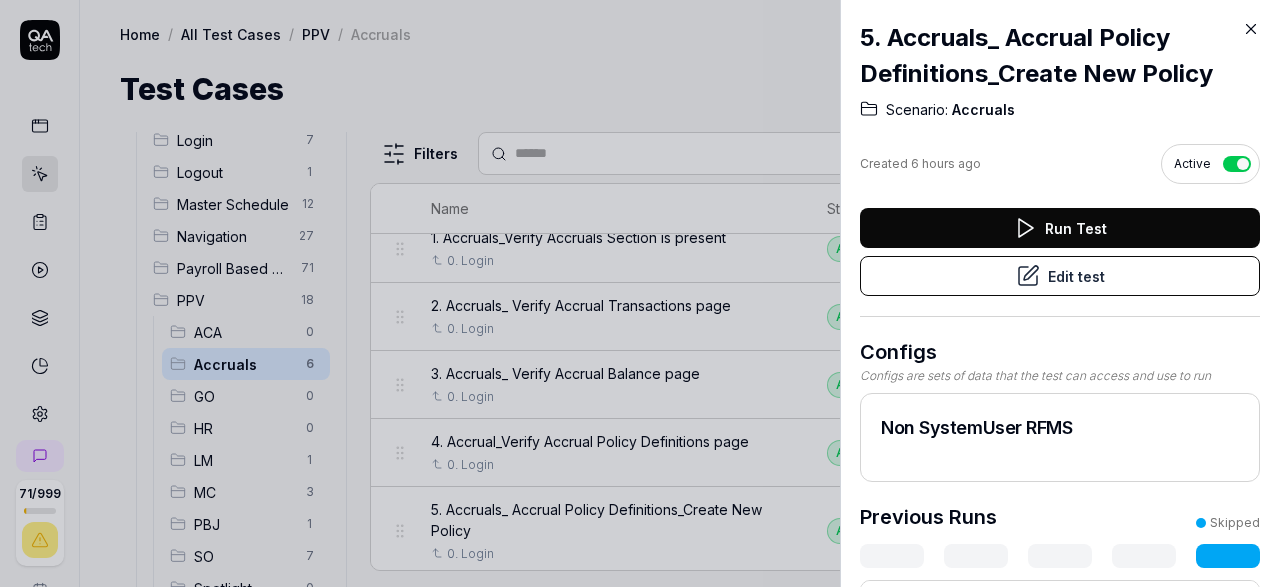 click on "5. Accruals_ Accrual Policy Definitions_Create New Policy" at bounding box center [1060, 56] 